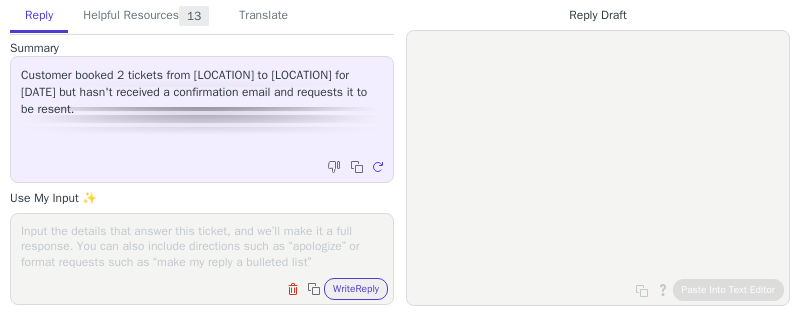 scroll, scrollTop: 0, scrollLeft: 0, axis: both 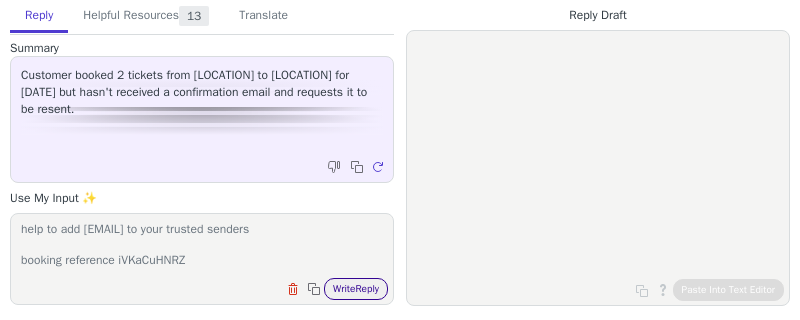 type on "confirmation email sent out 6 Jul 2025 at 07:04 pm. check spam junk. may help to add <no-reply@avantisuperfare.co.uk> to your trusted senders
booking reference iVKaCuHNRZ" 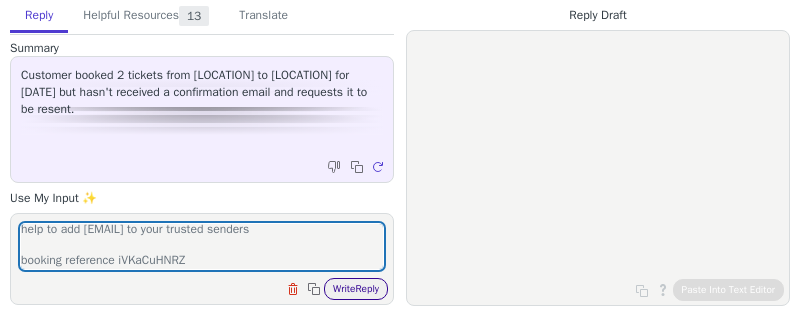 click on "Write  Reply" at bounding box center (356, 289) 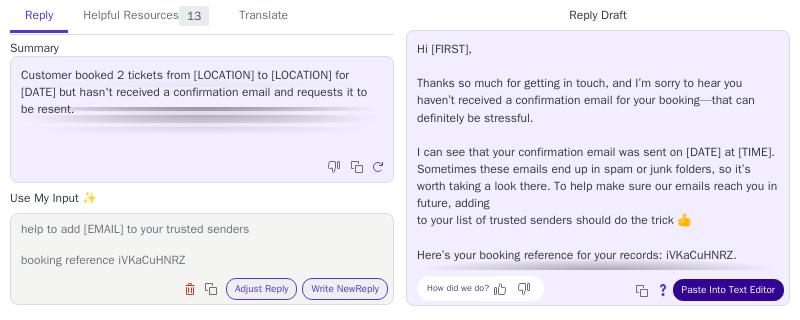 click on "Paste Into Text Editor" at bounding box center [728, 290] 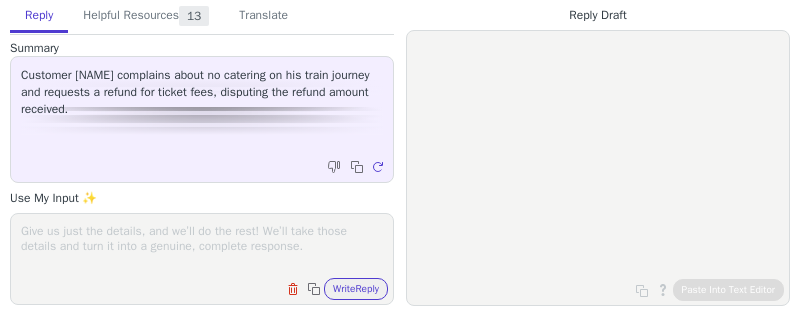 scroll, scrollTop: 0, scrollLeft: 0, axis: both 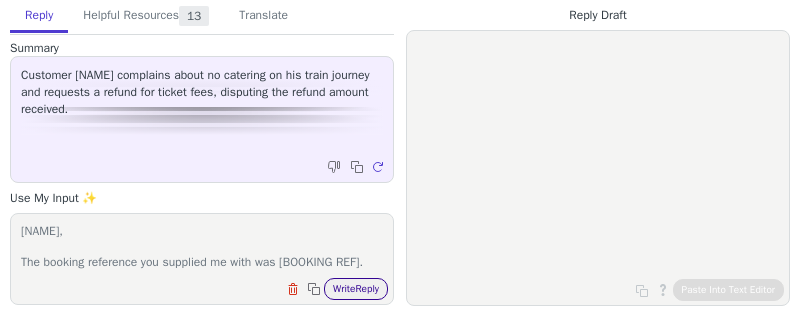 type on "Kristian,
The booking reference you supplied me with was 02016961. This was for a single upgrade from 17:03 BHM - BMH on the 27th of June. This number is the only reference to any journey you have given us.
Your account shows a second upgrade which was for 2 passengers on the 27th. Under transaction reference: 2016926
06:30 BMH - BHM on 27.06.25
both upgrades scanned and used for travel. not something we refund. however if cross country have refunded uyou the upgrade cost for hese, get back in touch with confirmation from them and we'll be happy to reconsider." 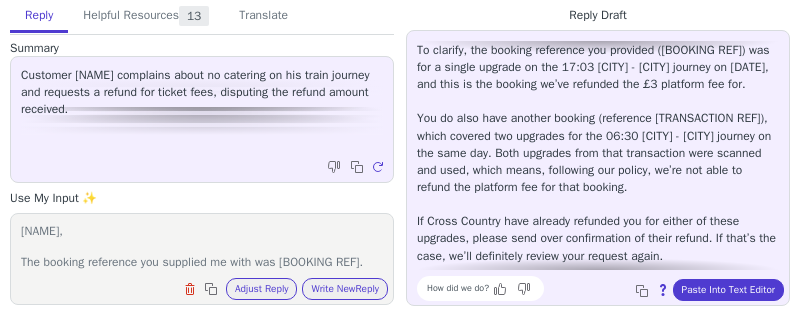 scroll, scrollTop: 103, scrollLeft: 0, axis: vertical 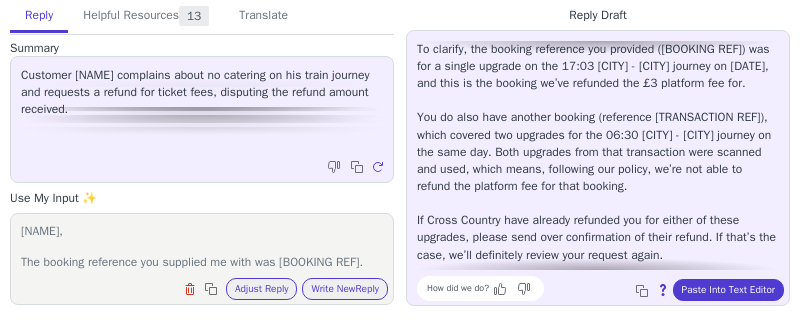 click on "Hi Kristian, Thanks for following up and sharing your concerns—I understand why you’d feel frustrated, especially with the confusion around your transaction references and refunds. To clarify, the booking reference you provided (02016961) was for a single upgrade on the 17:03 BHM - BMH journey on 27th June, and this is the booking we’ve refunded the £3 platform fee for. You do also have another booking (reference 2016926), which covered two upgrades for the 06:30 BMH - BHM journey on the same day. Both upgrades from that transaction were scanned and used, which means, following our policy, we’re not able to refund the platform fee for that booking. If Cross Country have already refunded you for either of these upgrades, please send over confirmation of their refund. If that’s the case, we’ll definitely review your request again. If you have any more questions or need further help, just let us know 👍" at bounding box center [598, 126] 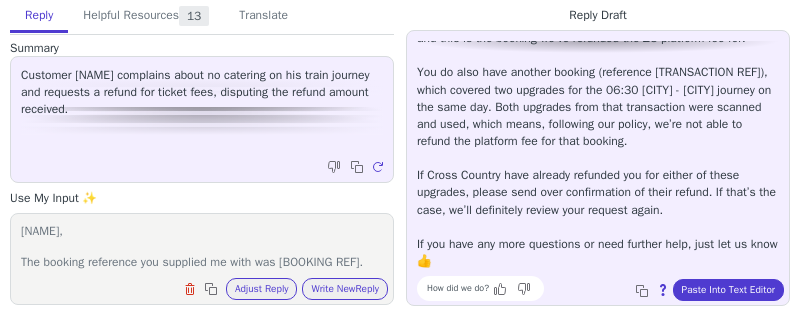 scroll, scrollTop: 165, scrollLeft: 0, axis: vertical 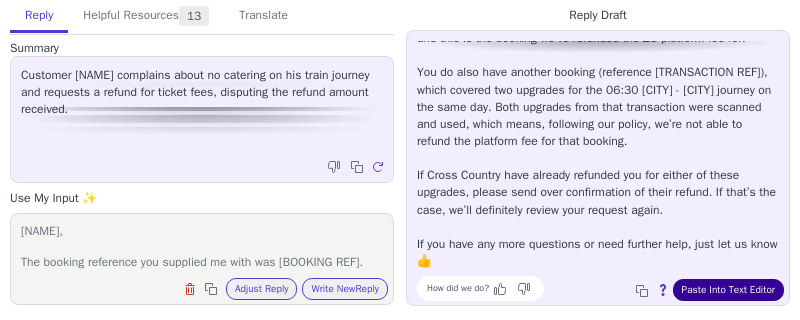 click on "Paste Into Text Editor" at bounding box center [728, 290] 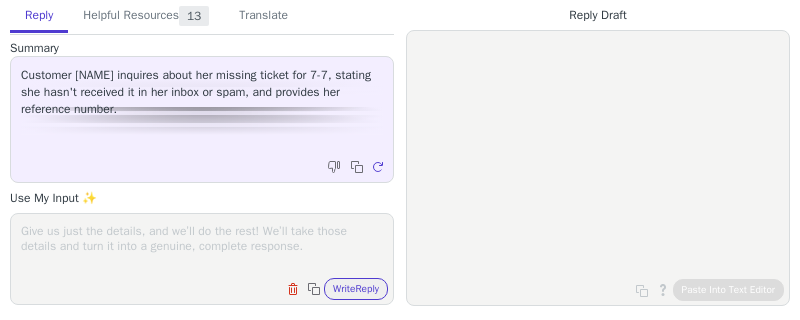 scroll, scrollTop: 0, scrollLeft: 0, axis: both 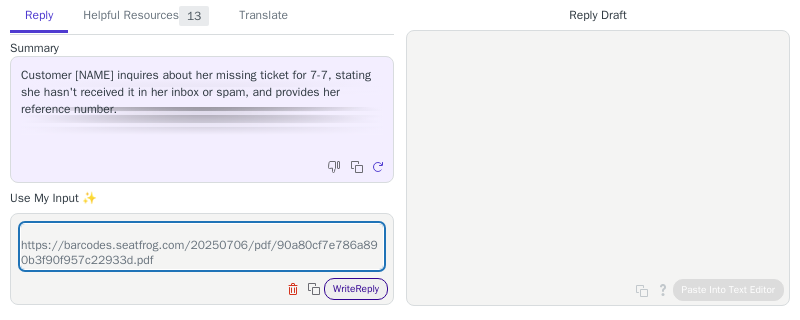 click on "Write  Reply" at bounding box center (356, 289) 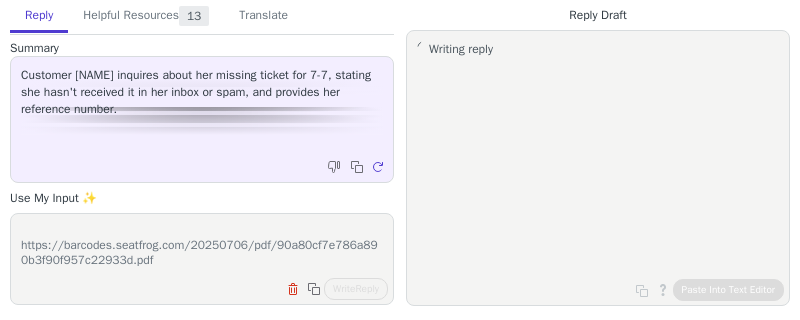 scroll, scrollTop: 47, scrollLeft: 0, axis: vertical 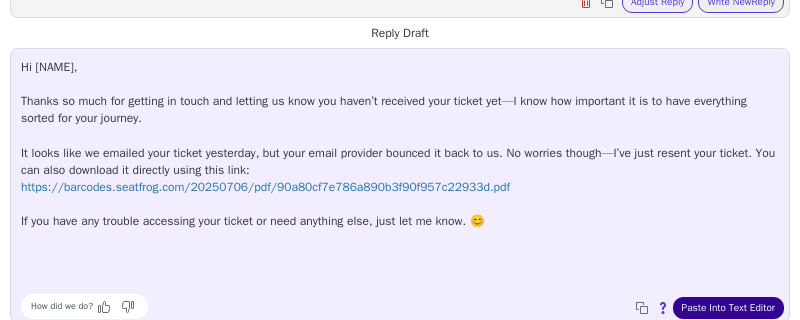 click on "Paste Into Text Editor" at bounding box center [728, 308] 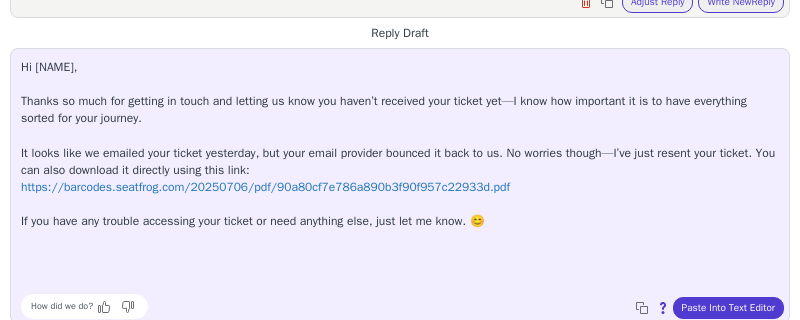 click on "Hi Gemmalouise, Thanks so much for getting in touch and letting us know you haven’t received your ticket yet—I know how important it is to have everything sorted for your journey. It looks like we emailed your ticket yesterday, but your email provider bounced it back to us. No worries though—I’ve just resent your ticket. You can also download it directly using this link: https://barcodes.seatfrog.com/20250706/pdf/90a80cf7e786a890b3f90f957c22933d.pdf If you have any trouble accessing your ticket or need anything else, just let me know. 😊" at bounding box center [400, 173] 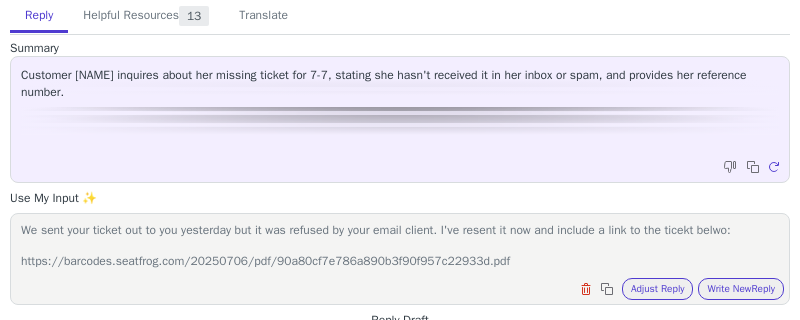 click on "Copy to clipboard Regenerate" at bounding box center [410, 165] 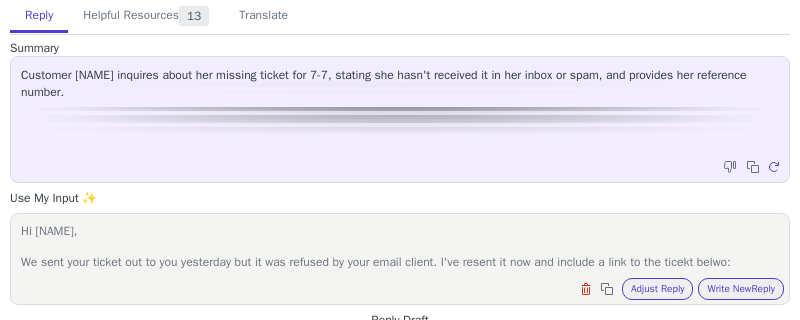 drag, startPoint x: 560, startPoint y: 257, endPoint x: 519, endPoint y: 90, distance: 171.9593 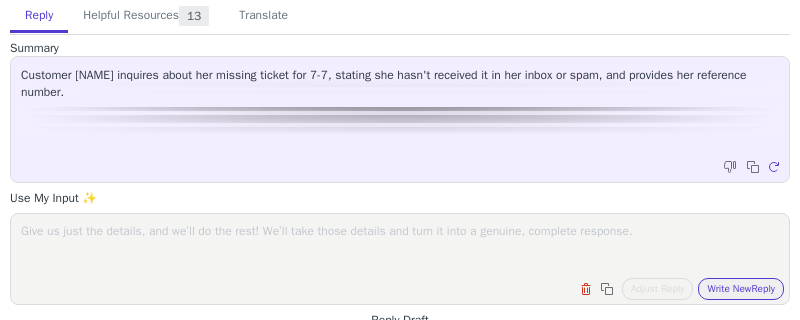 paste on "no you can't you get the train you are given" 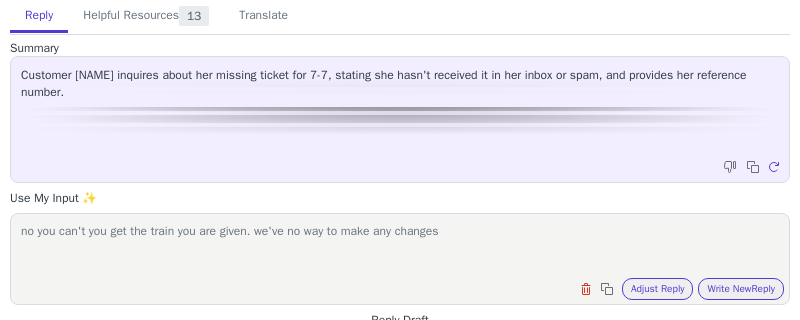 type on "no you can't you get the train you are given. we've no way to make any changes" 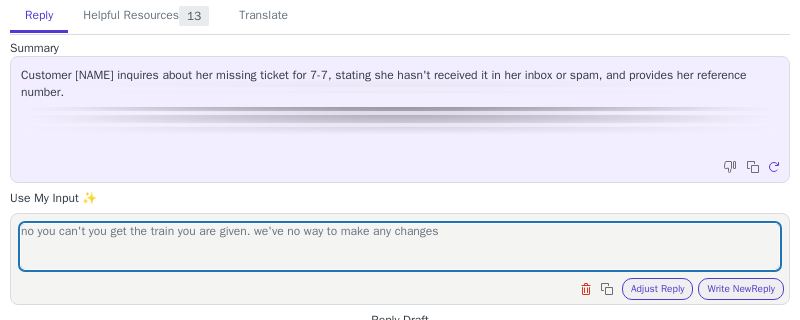 click on "Reply Draft Edit and re-translate Copy to clipboard Paste Into Text Editor Hi Gemmalouise, Thanks so much for getting in touch and letting us know you haven’t received your ticket yet—I know how important it is to have everything sorted for your journey. It looks like we emailed your ticket yesterday, but your email provider bounced it back to us. No worries though—I’ve just resent your ticket. You can also download it directly using this link: https://barcodes.seatfrog.com/20250706/pdf/90a80cf7e786a890b3f90f957c22933d.pdf If you have any trouble accessing your ticket or need anything else, just let me know. 😊 How did we do?   Copy to clipboard About this reply Paste Into Text Editor" at bounding box center (400, 458) 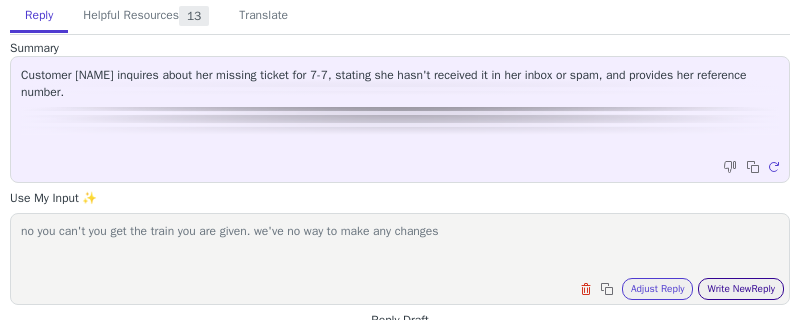 click on "Write New  Reply" at bounding box center [741, 289] 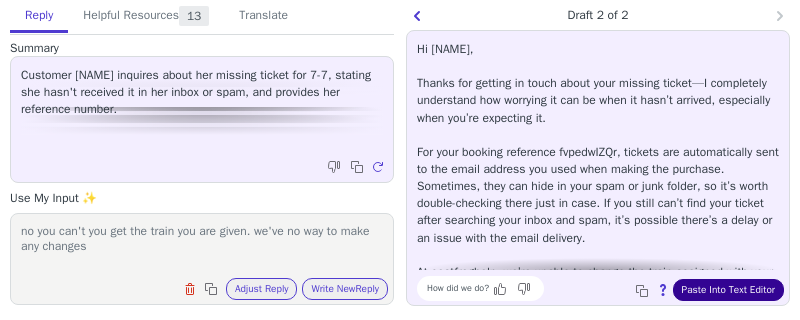 click on "Paste Into Text Editor" at bounding box center (728, 290) 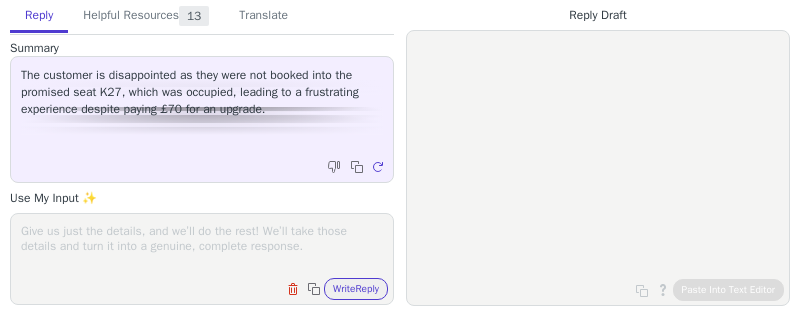 scroll, scrollTop: 0, scrollLeft: 0, axis: both 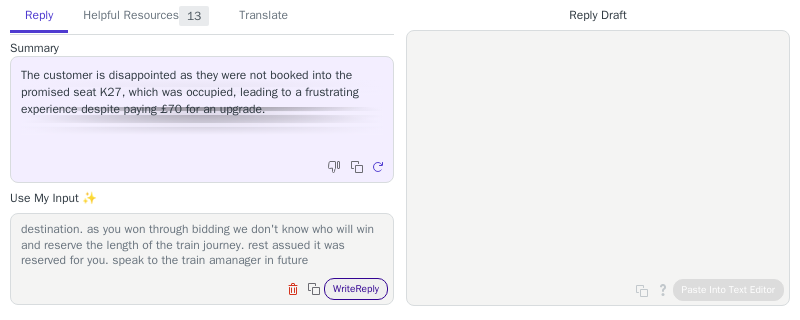 type on "Hi [FIRST],
We booked the seat for you from the orign or the train to the final destination. as you won through bidding we don't know who will win and reserve the length of the train journey. rest assued it was reserved for you. speak to the train amanager in future" 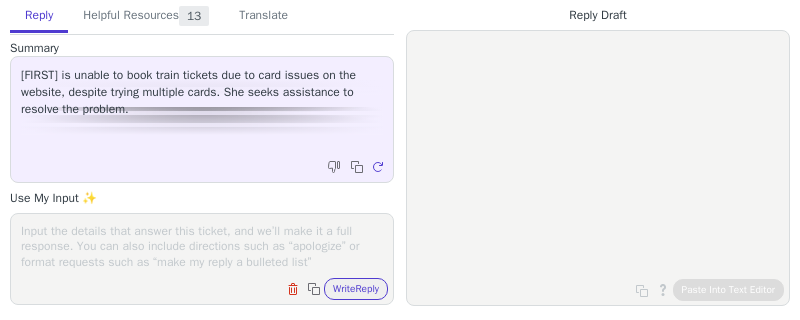 scroll, scrollTop: 0, scrollLeft: 0, axis: both 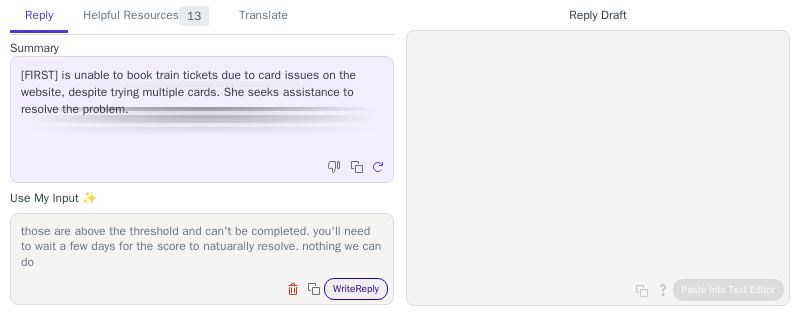 type on "Hi Ashley,
nothing to do with the website. it's actually our payment provider blocking transactions as part of their security measures. each transactions or attempted transaciont has a risk score unfortunatley those are above the threshold and can't be completed. you'll need to wait a few days for the score to natuarally resolve. nothing we can do" 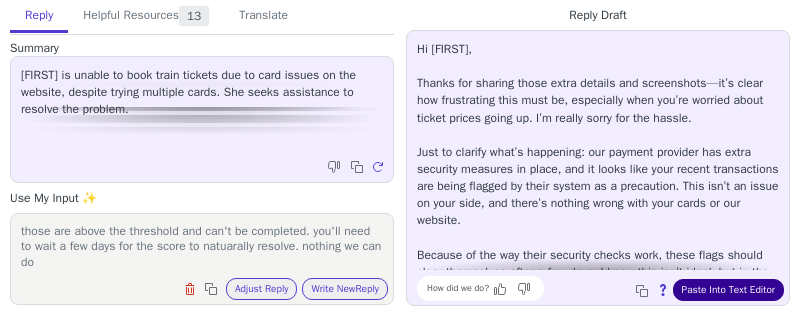 click on "Paste Into Text Editor" at bounding box center [728, 290] 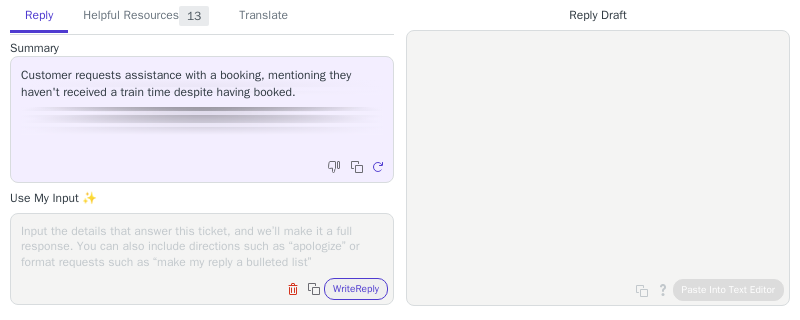 scroll, scrollTop: 0, scrollLeft: 0, axis: both 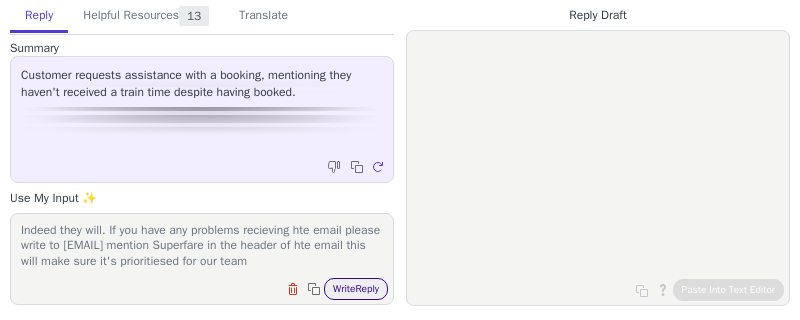 type on "Indeed they will. If you have any problems recieving hte email please write to [EMAIL] mention Superfare in the header of hte email this will make sure it's prioritiesed for our team" 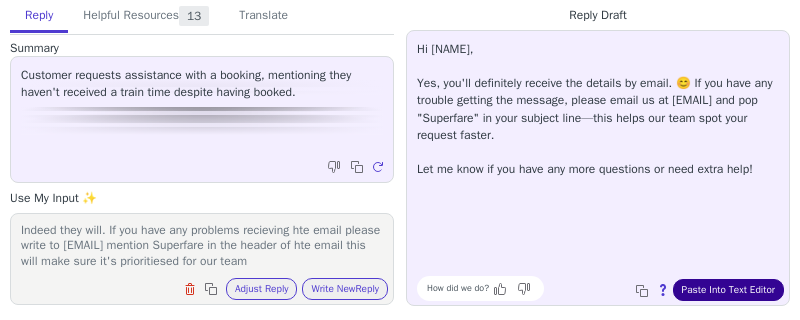 click on "Paste Into Text Editor" at bounding box center [728, 290] 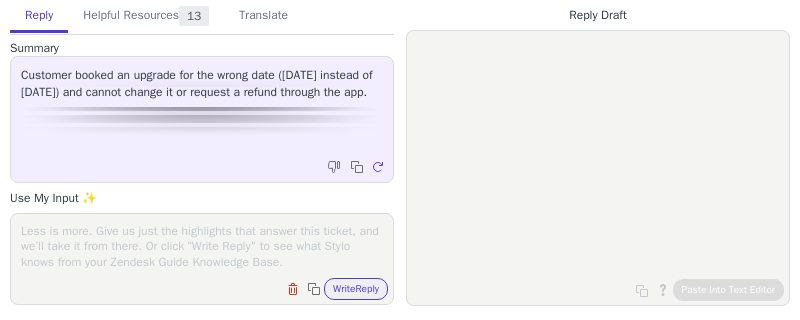 scroll, scrollTop: 0, scrollLeft: 0, axis: both 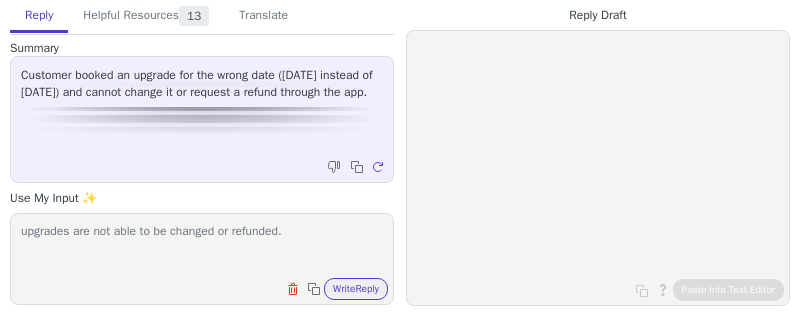 type on "upgrades are not able to be changed or refunded." 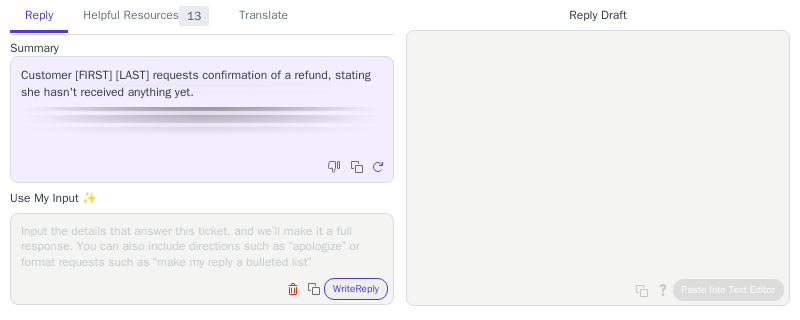 scroll, scrollTop: 0, scrollLeft: 0, axis: both 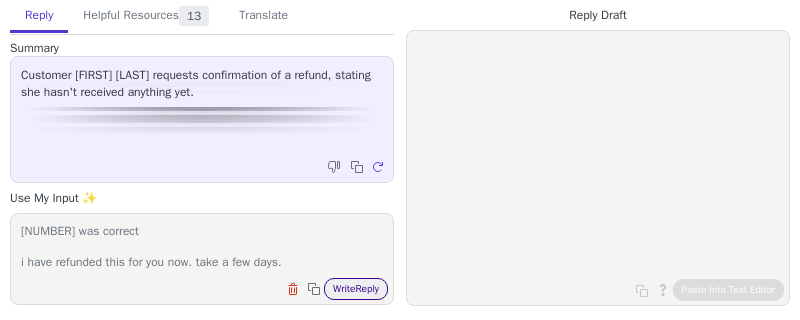 type on "Hi Melanie,
A refund was issued for the UPGRADE- transaction reference you supplied on the application form, 02003407.
You miss typed the reference.
02003307 was correct
i have refunded this for you now. take a few days." 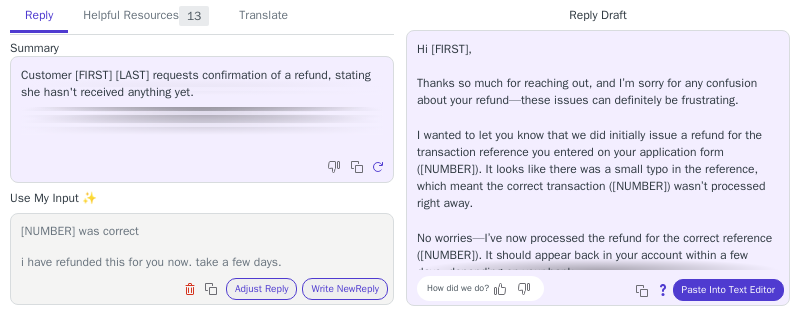 click on "Hi Melanie, Thanks so much for reaching out, and I’m sorry for any confusion about your refund—these issues can definitely be frustrating. I wanted to let you know that we did initially issue a refund for the transaction reference you entered on your application form (02003407). It looks like there was a small typo in the reference, which meant the correct transaction (02003307) wasn’t processed right away. No worries—I’ve now processed the refund for the correct reference (02003307). It should appear back in your account within a few days, depending on your bank. If you need anything else or have any other questions, just let me know 😊 How did we do?   Copy to clipboard About this reply Paste Into Text Editor" at bounding box center (598, 168) 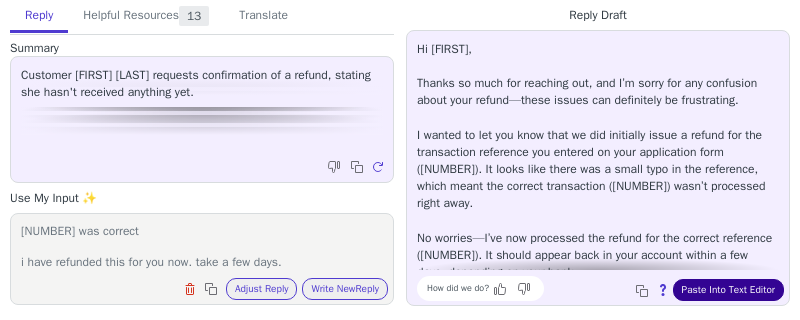 click on "Paste Into Text Editor" at bounding box center (728, 290) 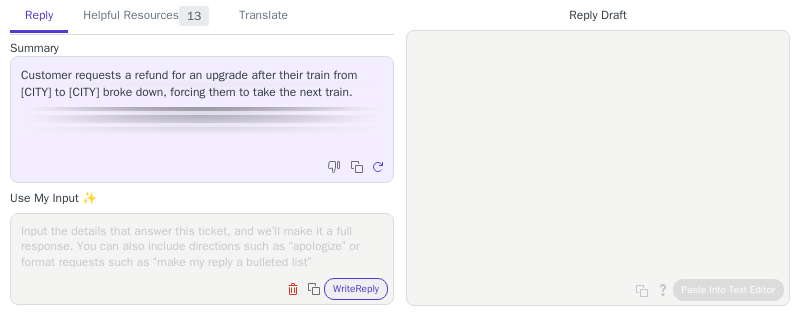 scroll, scrollTop: 0, scrollLeft: 0, axis: both 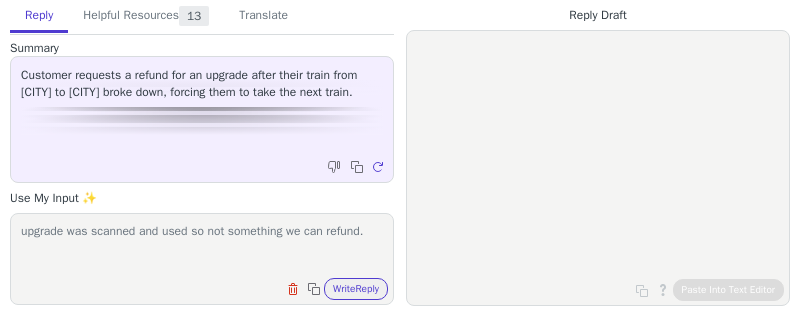 paste on "Hi there,
Thank you for reaching out about your upgrade experience. We're truly sorry to hear that it didn't meet your expectations.
While we appreciate you bringing this to our attention, I'm afraid Seatfrog isn't in a position to address onboard service issues directly.
Seatfrog partners with various Train Companies to provide an upgrade platform for customers. However, the delivery of the onboard service is solely the responsibility of the Train Company - in this case, Transport for [COMPANY]. We don't have any control over or involvement in the service provided once you're on the train.
For the quickest resolution, we strongly recommend you raise your concerns directly with Transport for [COMPANY] through their official complaints procedure. You can do this by visiting:
https://tfw.wales/help-and-contact/rail/complaint
They are best placed to address your specific concerns and provide appropriate compensation if warranted.
We hope this information helps you get your issue resolved promptly. Thank ..." 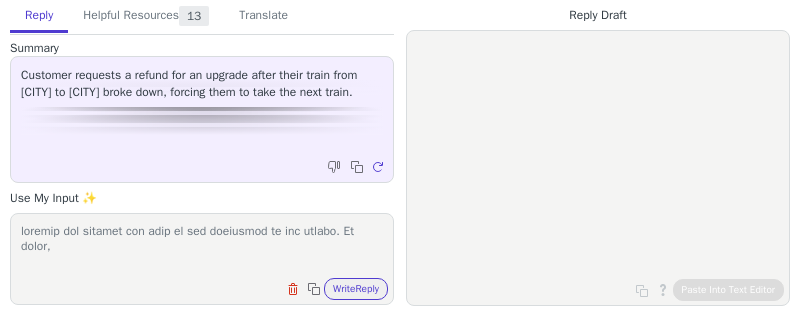 scroll, scrollTop: 432, scrollLeft: 0, axis: vertical 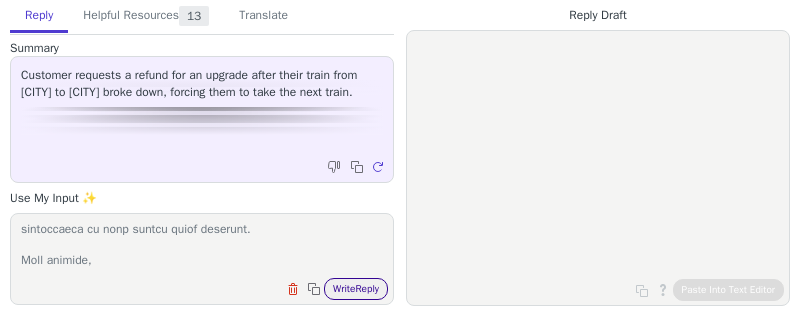 type on "upgrade was scanned and used so not something we can refund. Hi there,
Thank you for reaching out about your upgrade experience. We're truly sorry to hear that it didn't meet your expectations.
While we appreciate you bringing this to our attention, I'm afraid Seatfrog isn't in a position to address onboard service issues directly.
Seatfrog partners with various Train Companies to provide an upgrade platform for customers. However, the delivery of the onboard service is solely the responsibility of the Train Company - in this case, Transport for [COMPANY]. We don't have any control over or involvement in the service provided once you're on the train.
For the quickest resolution, we strongly recommend you raise your concerns directly with Transport for [COMPANY] through their official complaints procedure. You can do this by visiting:
https://tfw.wales/help-and-contact/rail/complaint
They are best placed to address your specific concerns and provide appropriate compensation if warranted.
We hope this i..." 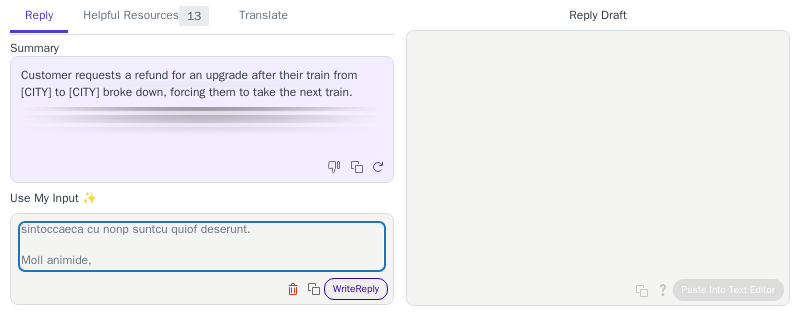 click on "Write  Reply" at bounding box center [356, 289] 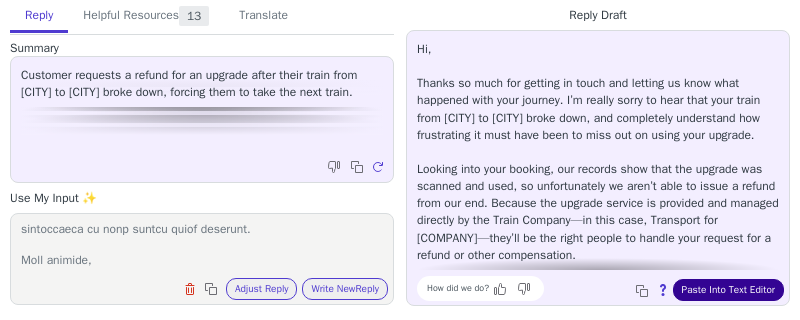 click on "Paste Into Text Editor" at bounding box center [728, 290] 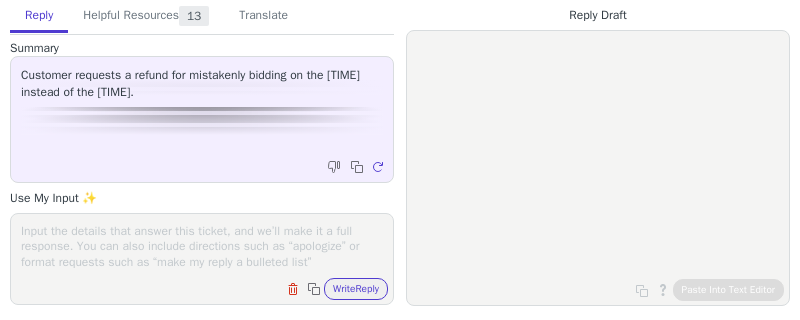 scroll, scrollTop: 0, scrollLeft: 0, axis: both 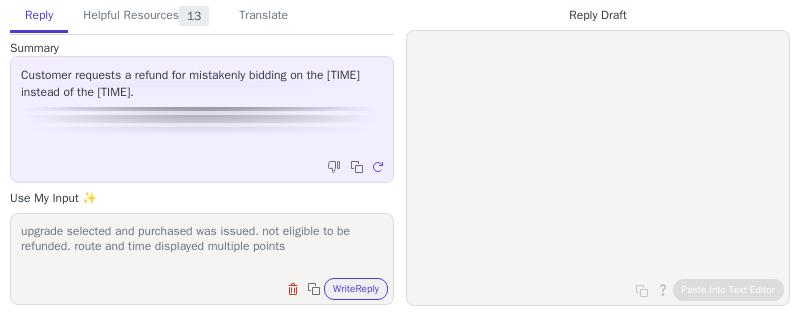 click on "upgrade selected and purchased was issued. not eligible to be refunded. route and time displayed multiple points" at bounding box center [202, 246] 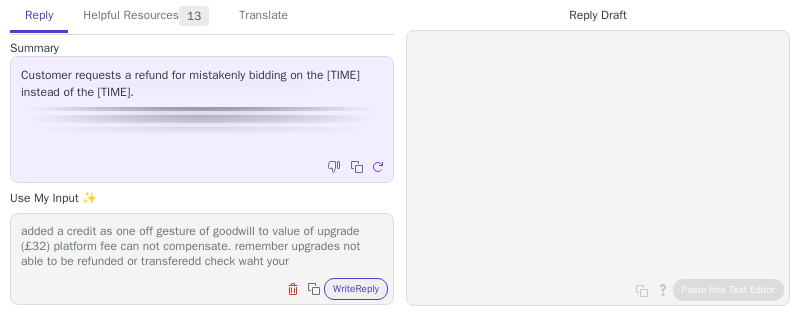 scroll, scrollTop: 77, scrollLeft: 0, axis: vertical 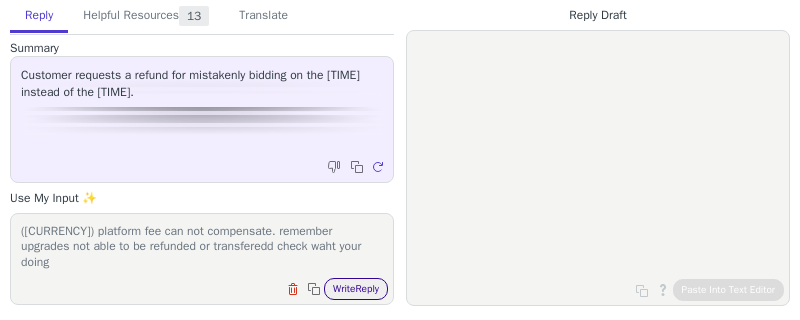 type on "upgrade selected and purchased was issued. not eligible to be refunded. route and time displayed multiple points.check what you are doing.
added a credit as one off gesture of goodwill to value of upgrade ([CURRENCY]) platform fee can not compensate. remember upgrades not able to be refunded or transferedd check waht your doing" 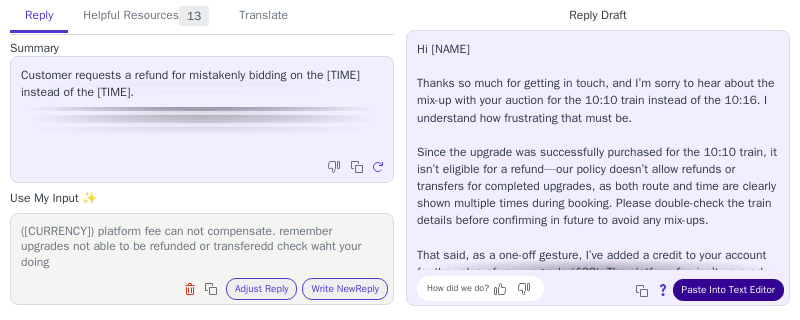 click on "Paste Into Text Editor" at bounding box center (728, 290) 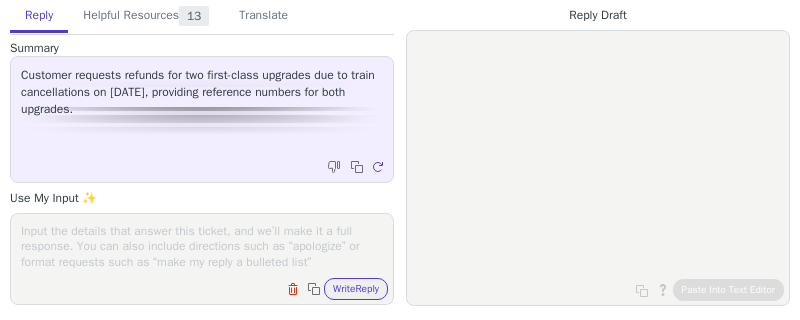 scroll, scrollTop: 0, scrollLeft: 0, axis: both 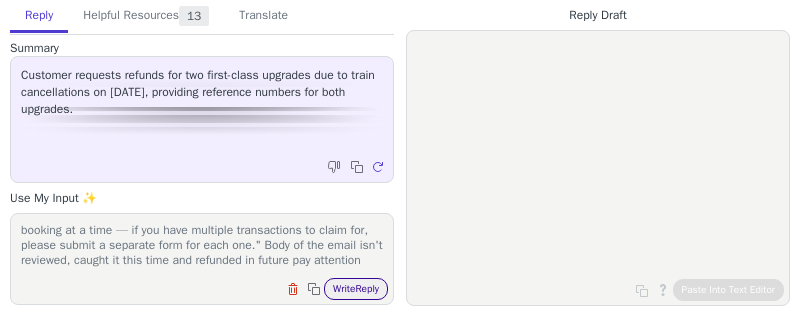 type on "Hi there,
I’m sorry you weren’t able to use your upgrade, but I’m happy to let you know that your refund has now been processed. Depending on your bank, the funds should be back in your account within 5–7 working days.
If you don’t see the refund within that time or have any other questions, please don’t hesitate to reach out.
As mentioned on the application "It should only be used for one booking at a time — if you have multiple transactions to claim for, please submit a separate form for each one." Body of the email isn't reviewed, caught it this time and refunded in future pay attention" 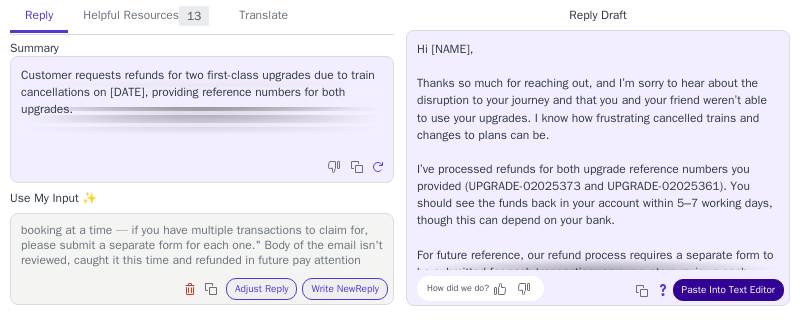 click on "Paste Into Text Editor" at bounding box center [728, 290] 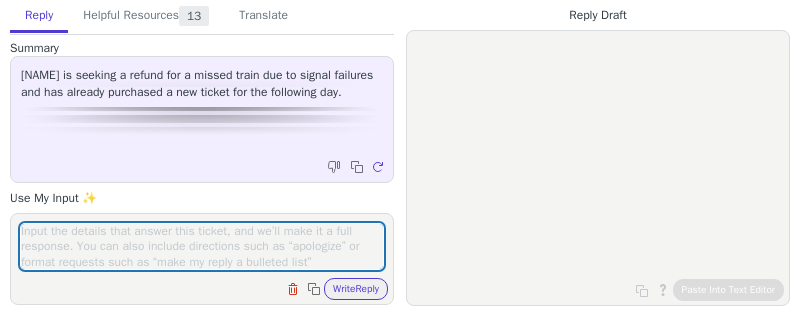 scroll, scrollTop: 0, scrollLeft: 0, axis: both 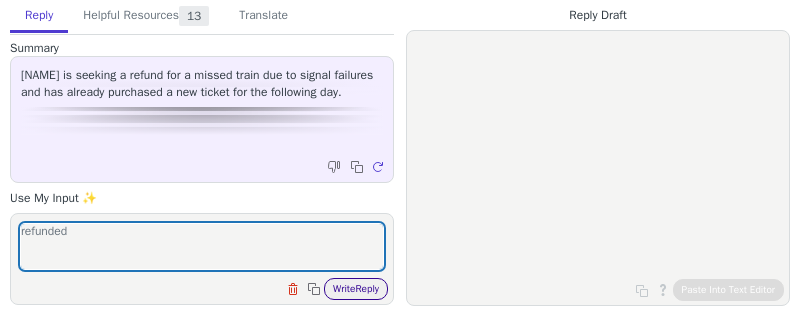 type on "refunded" 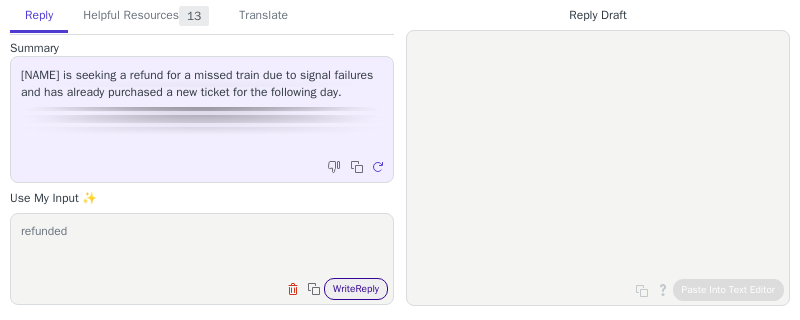 click on "Write  Reply" at bounding box center (356, 289) 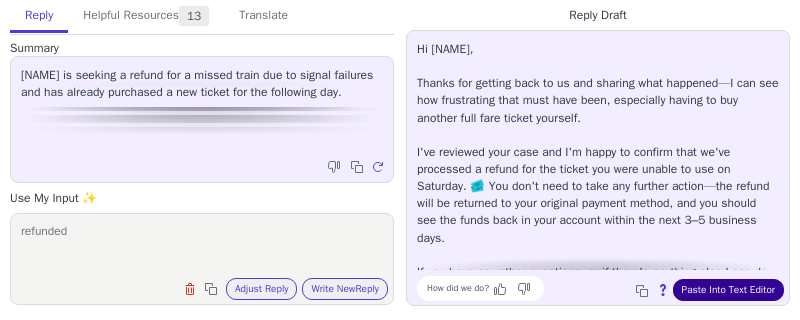 click on "Paste Into Text Editor" at bounding box center (728, 290) 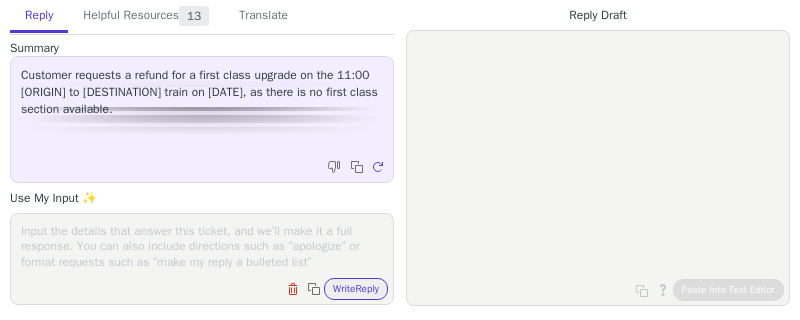 scroll, scrollTop: 0, scrollLeft: 0, axis: both 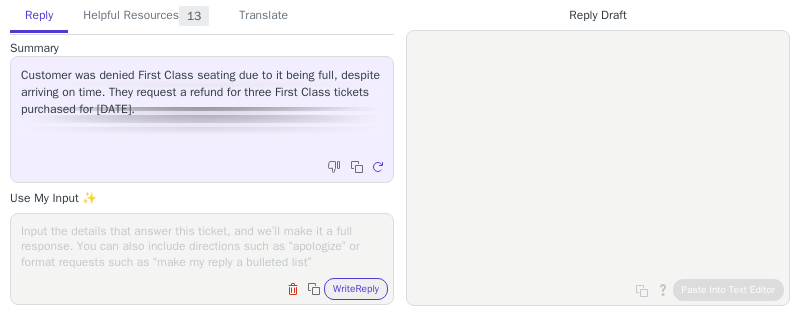 click on "Clear field Copy to clipboard Write  Reply" at bounding box center (202, 259) 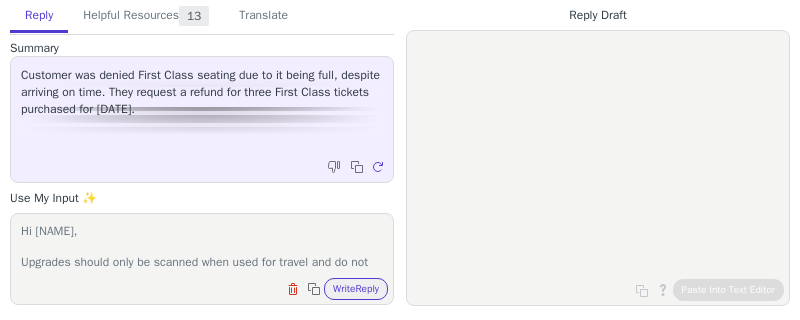 scroll, scrollTop: 62, scrollLeft: 0, axis: vertical 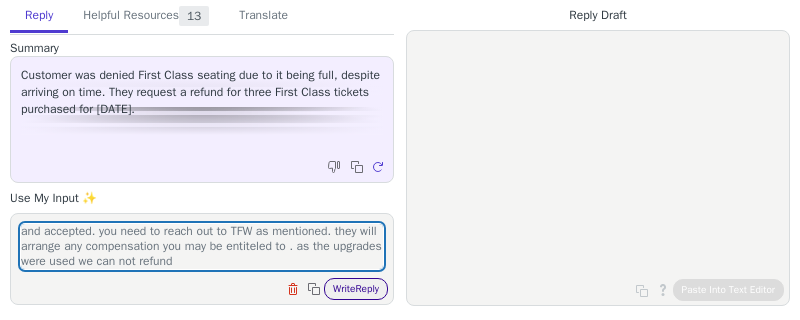 click on "Write  Reply" at bounding box center (356, 289) 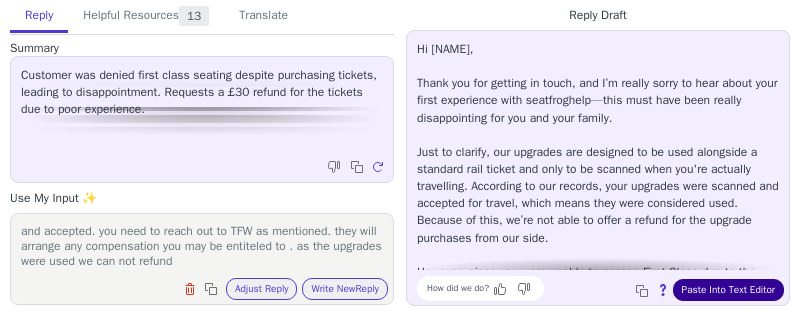 click on "Paste Into Text Editor" at bounding box center (728, 290) 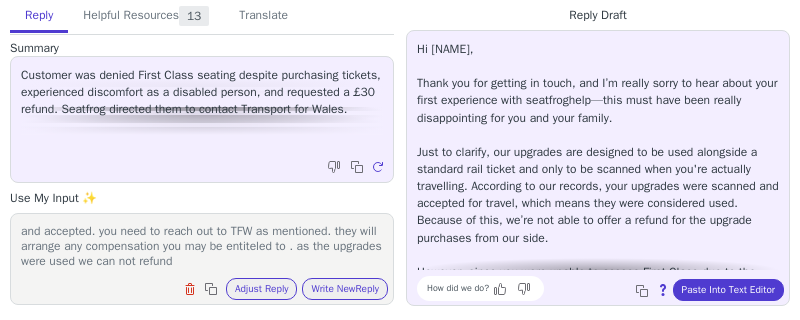 click on "Hi Kristin,
Upgrades should only be scanned when used for travel and do not permit you to travel withour a standard ticket. these were scanned and accepted. you need to reach out to TFW as mentioned. they will arrange any compensation you may be entiteled to . as the upgrades were used we can not refund" at bounding box center [202, 246] 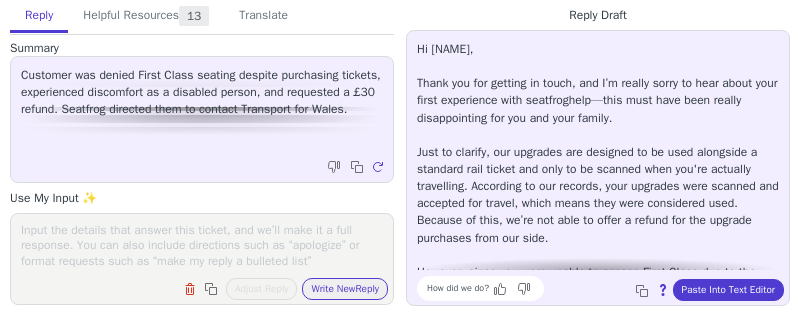 scroll, scrollTop: 0, scrollLeft: 0, axis: both 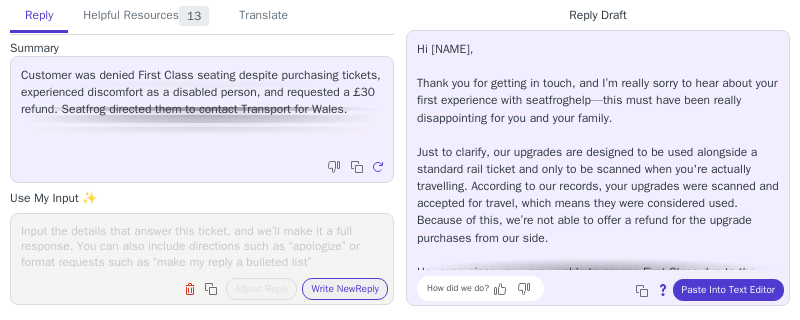paste on "sorry to hear you're disappointed however from our records the upgrades were used as expected.you need to get in touch with the rail operator as I mentioend. they'll be able to verify your story and if confirmed they'll start the porcess of issuing a refund." 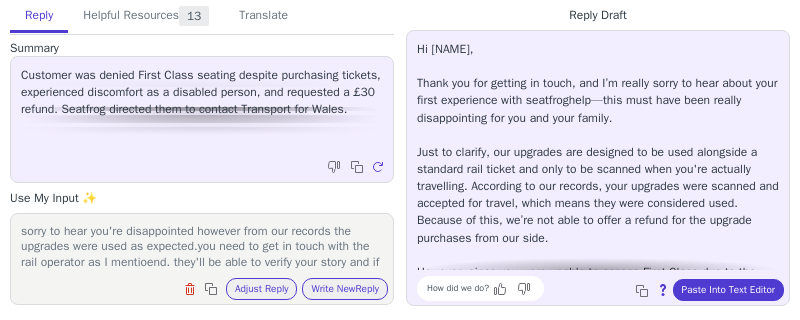 scroll, scrollTop: 31, scrollLeft: 0, axis: vertical 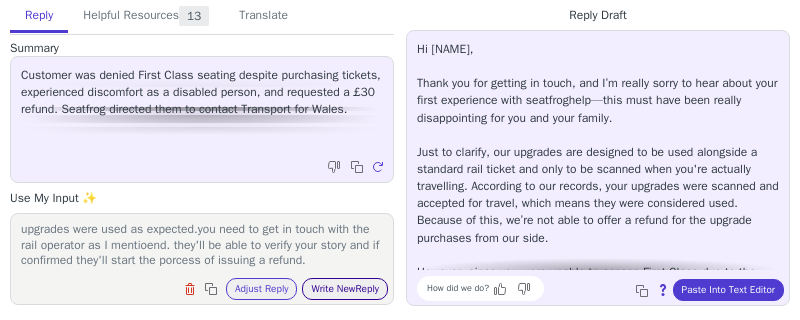 type on "sorry to hear you're disappointed however from our records the upgrades were used as expected.you need to get in touch with the rail operator as I mentioend. they'll be able to verify your story and if confirmed they'll start the porcess of issuing a refund." 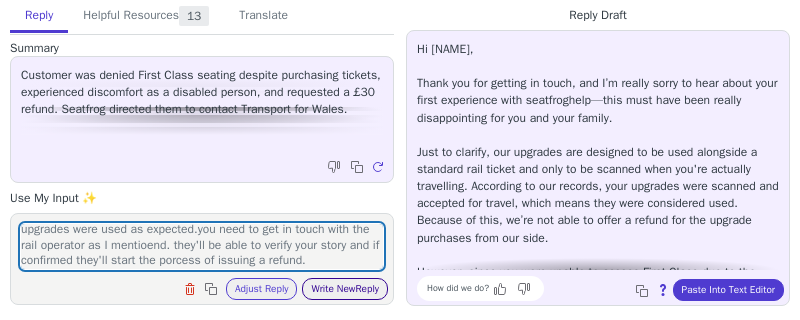 click on "Write New  Reply" at bounding box center (345, 289) 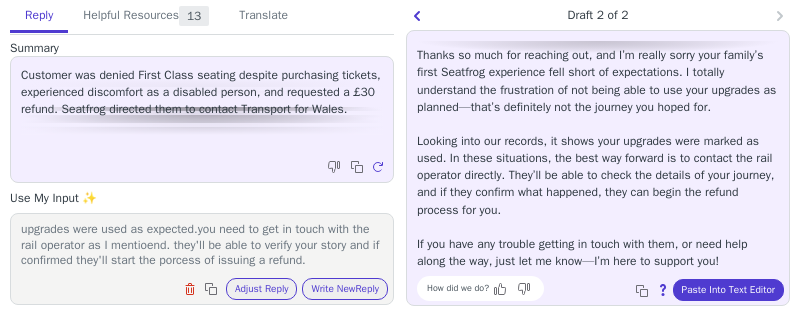 scroll, scrollTop: 36, scrollLeft: 0, axis: vertical 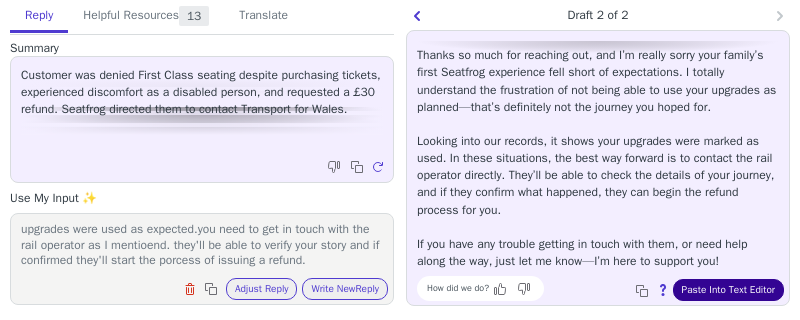 click on "Paste Into Text Editor" at bounding box center (728, 290) 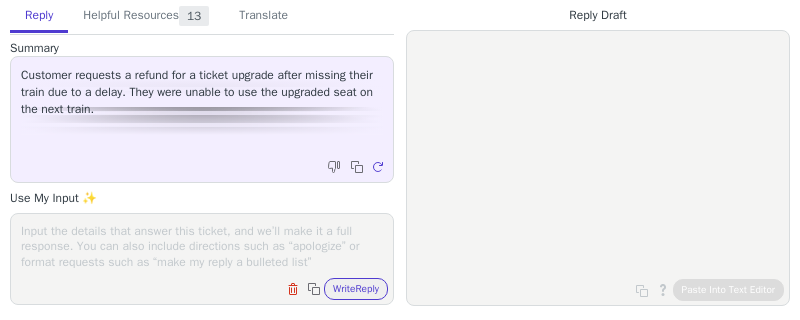 scroll, scrollTop: 0, scrollLeft: 0, axis: both 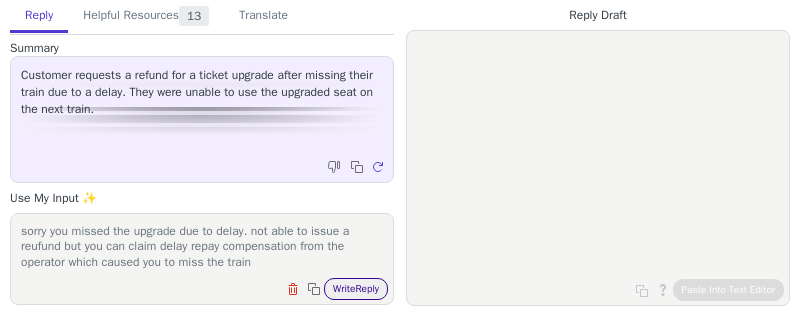 type on "sorry you missed the upgrade due to delay. not able to issue a reufund but you can claim delay repay compensation from the operator which caused you to miss the train" 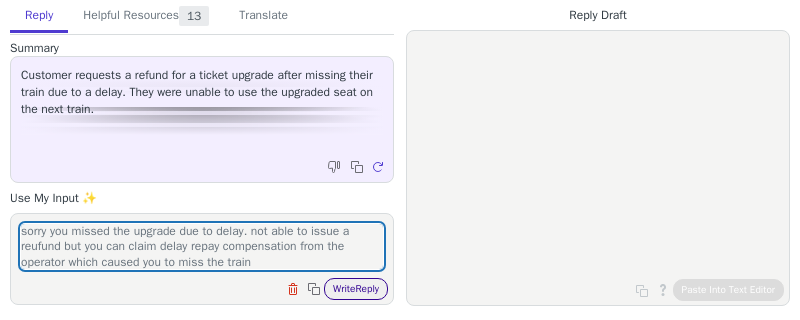 click on "Write  Reply" at bounding box center [356, 289] 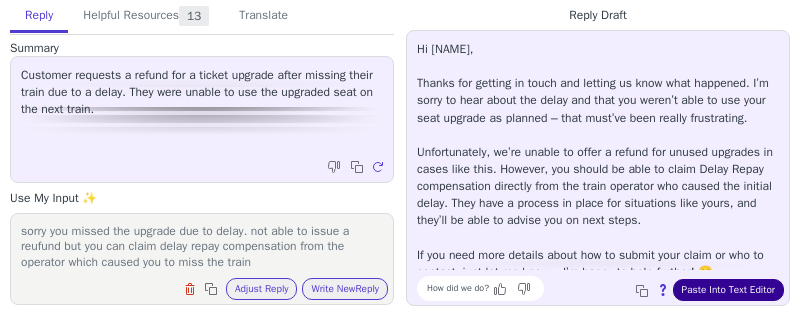click on "Paste Into Text Editor" at bounding box center [728, 290] 